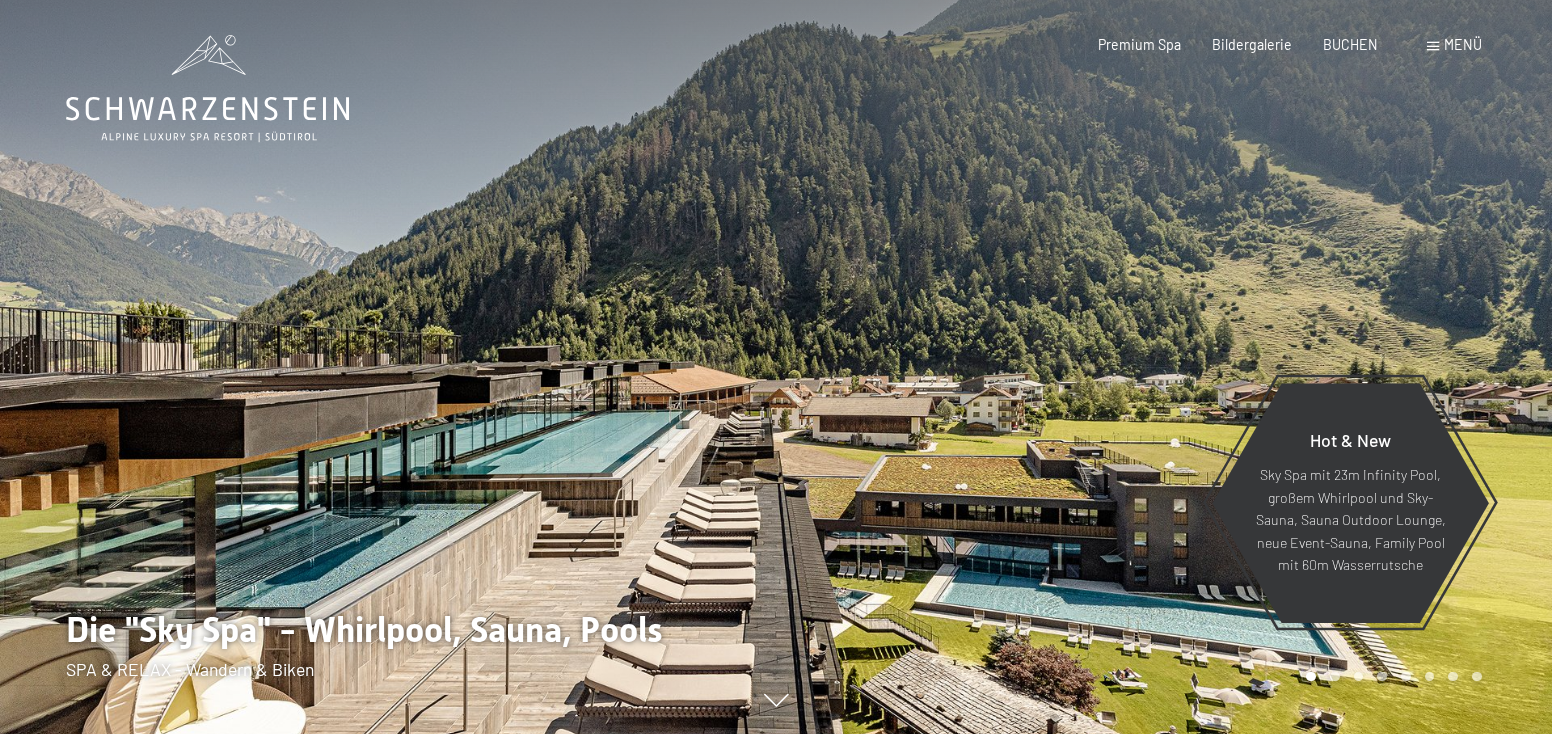 scroll, scrollTop: 0, scrollLeft: 0, axis: both 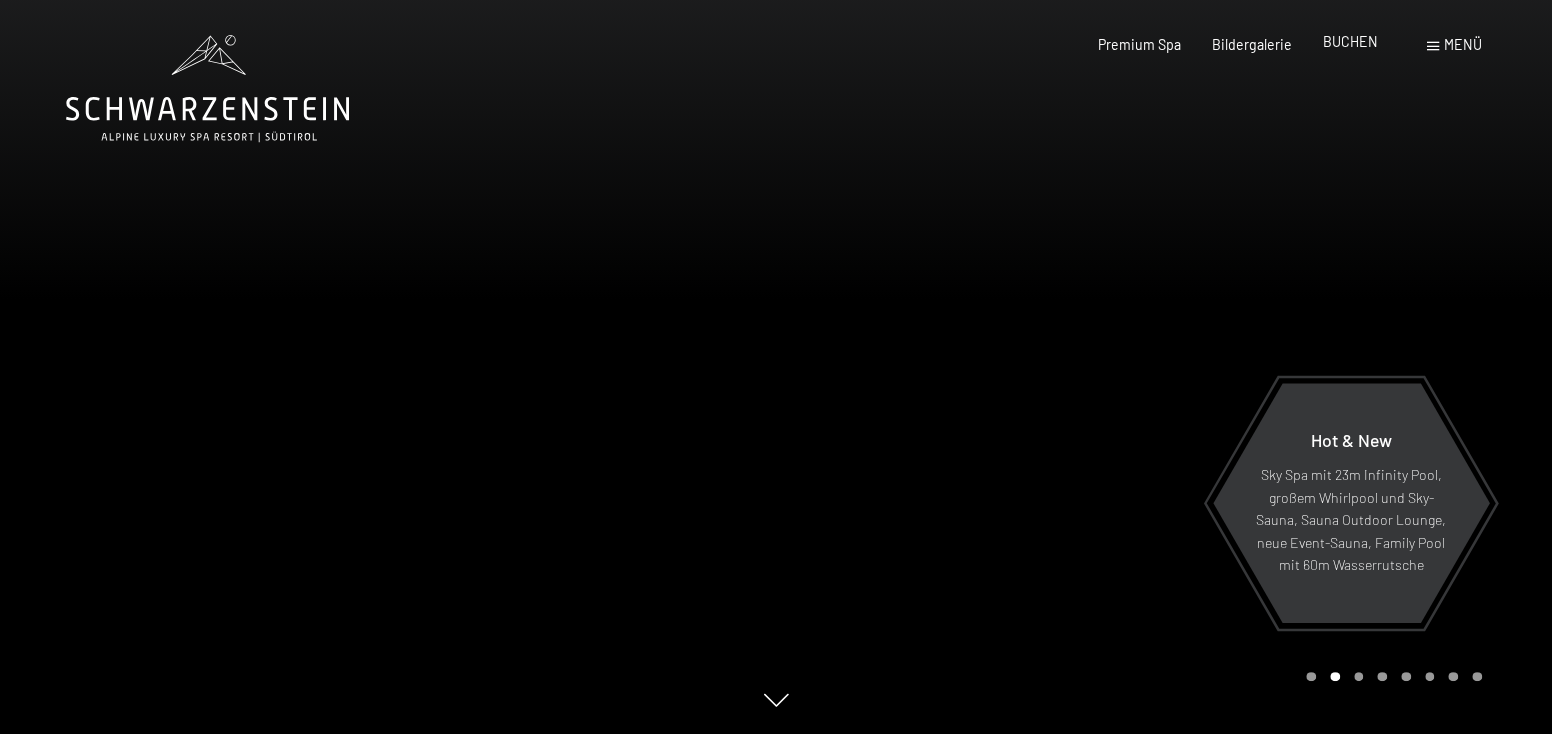 click on "BUCHEN" at bounding box center [1350, 41] 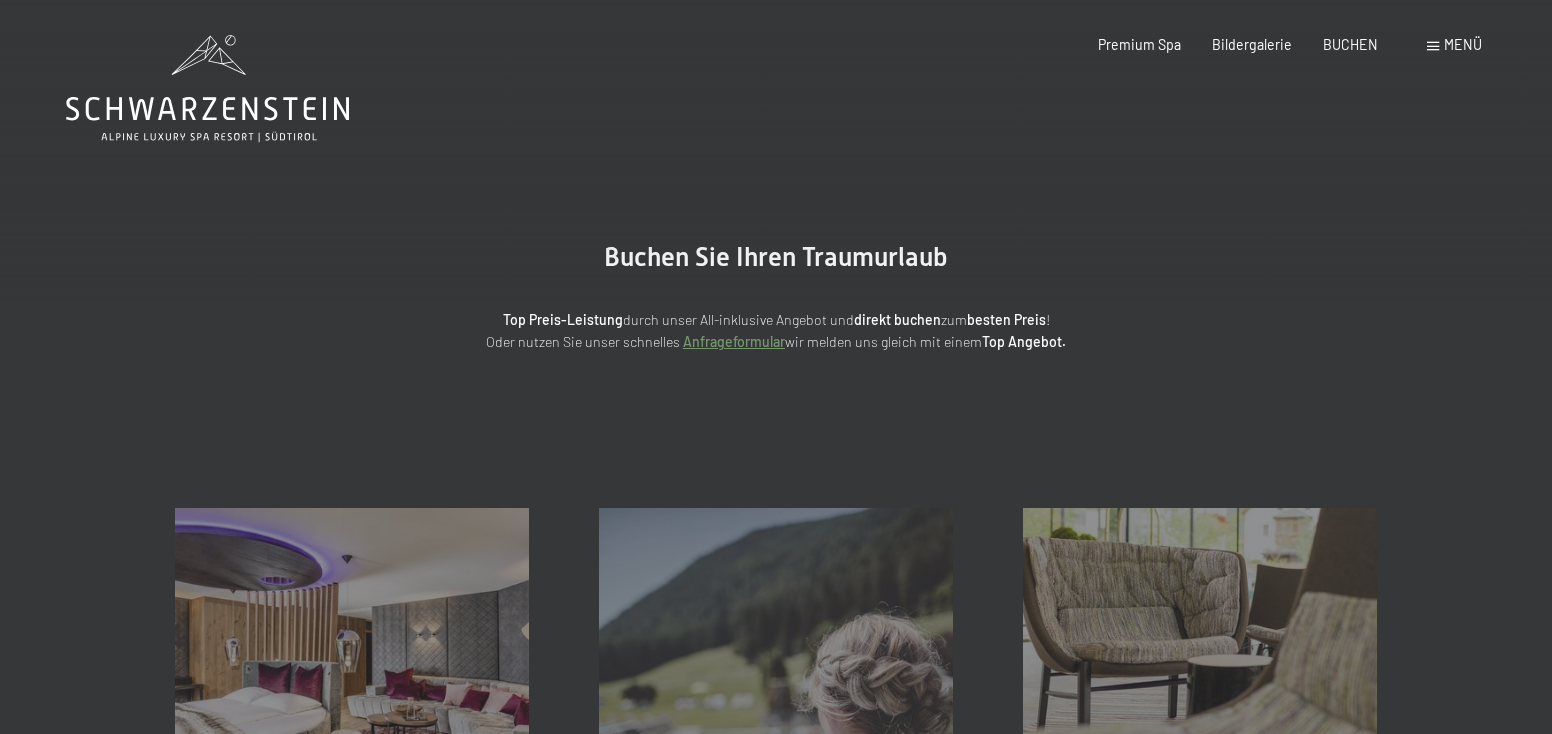 scroll, scrollTop: 0, scrollLeft: 0, axis: both 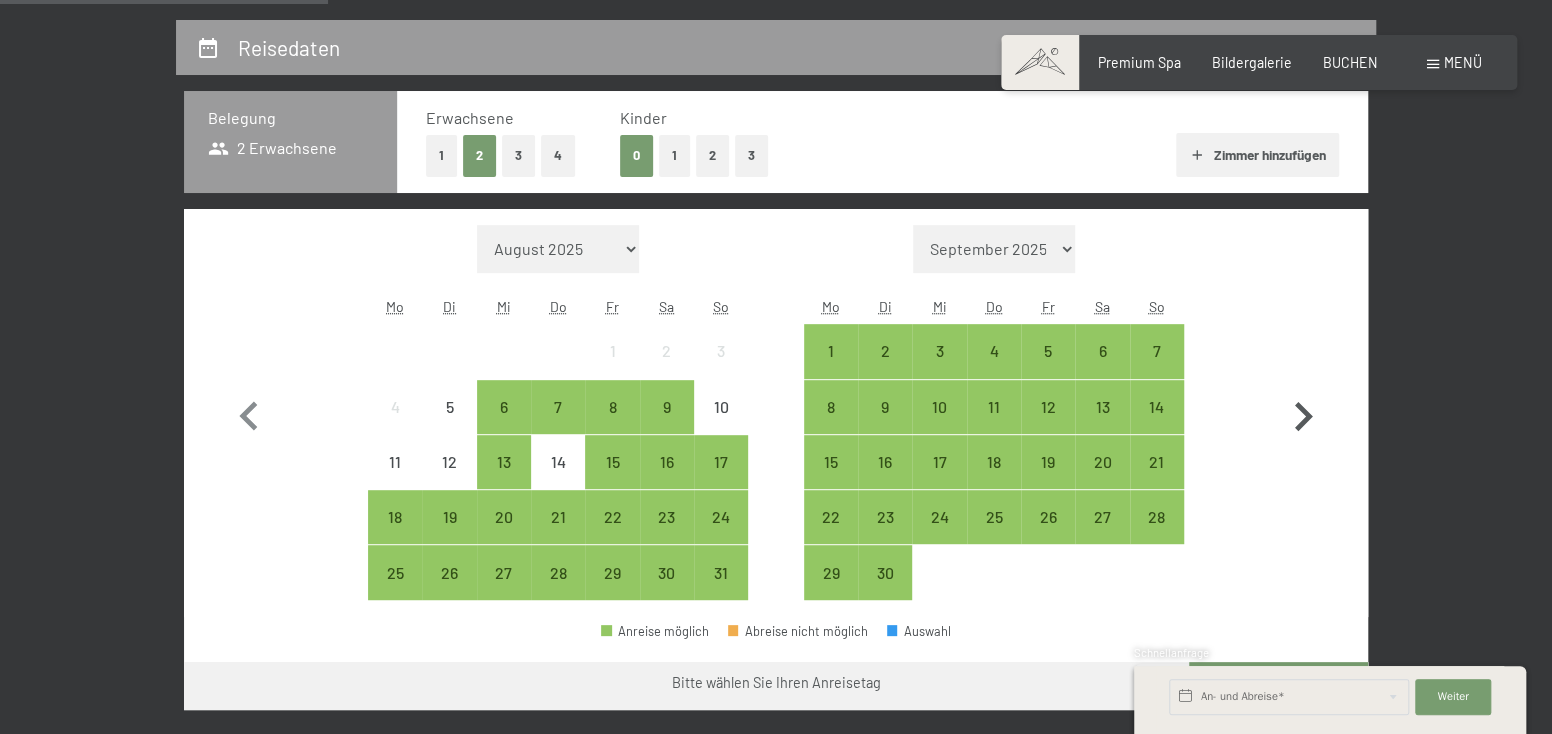 click 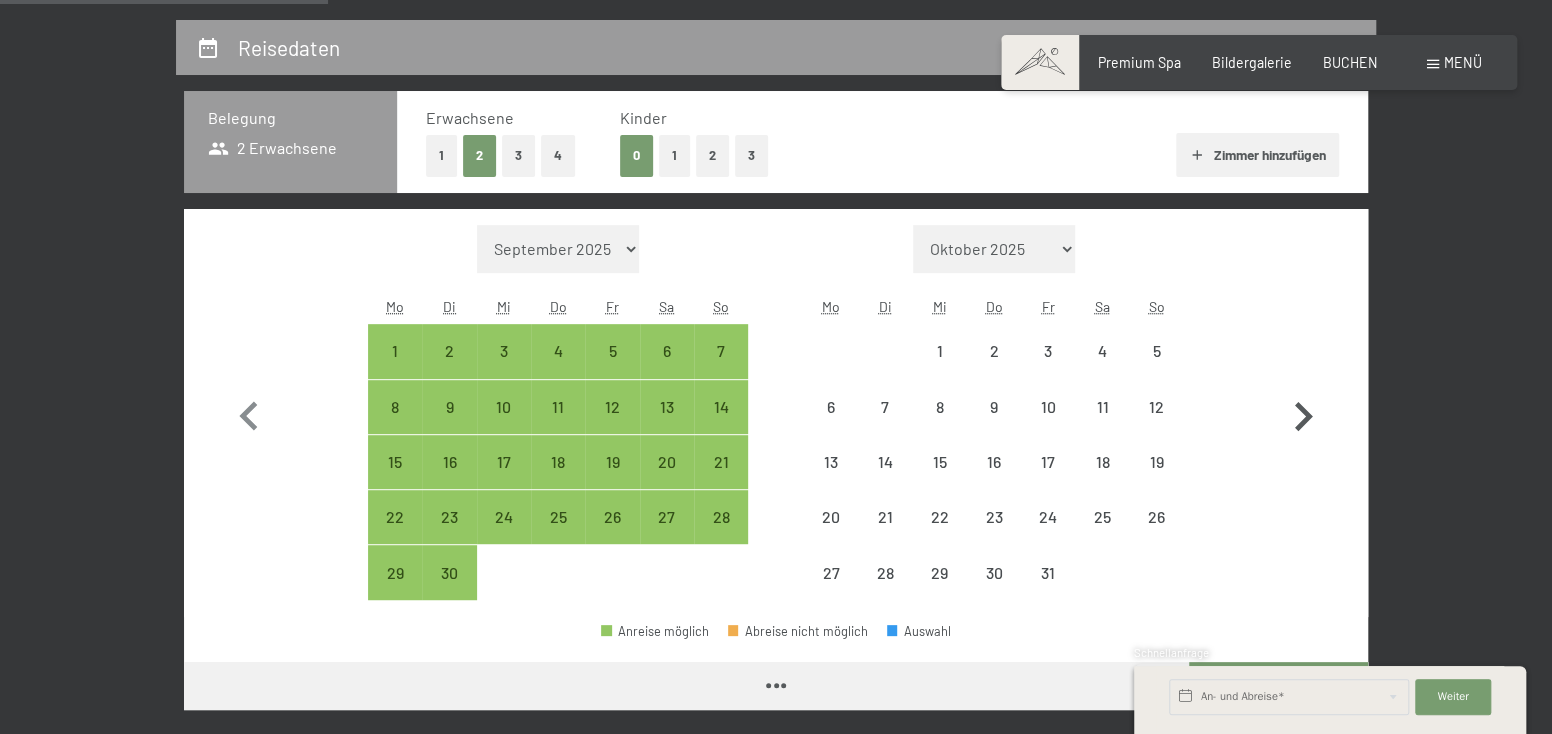 select on "2025-09-01" 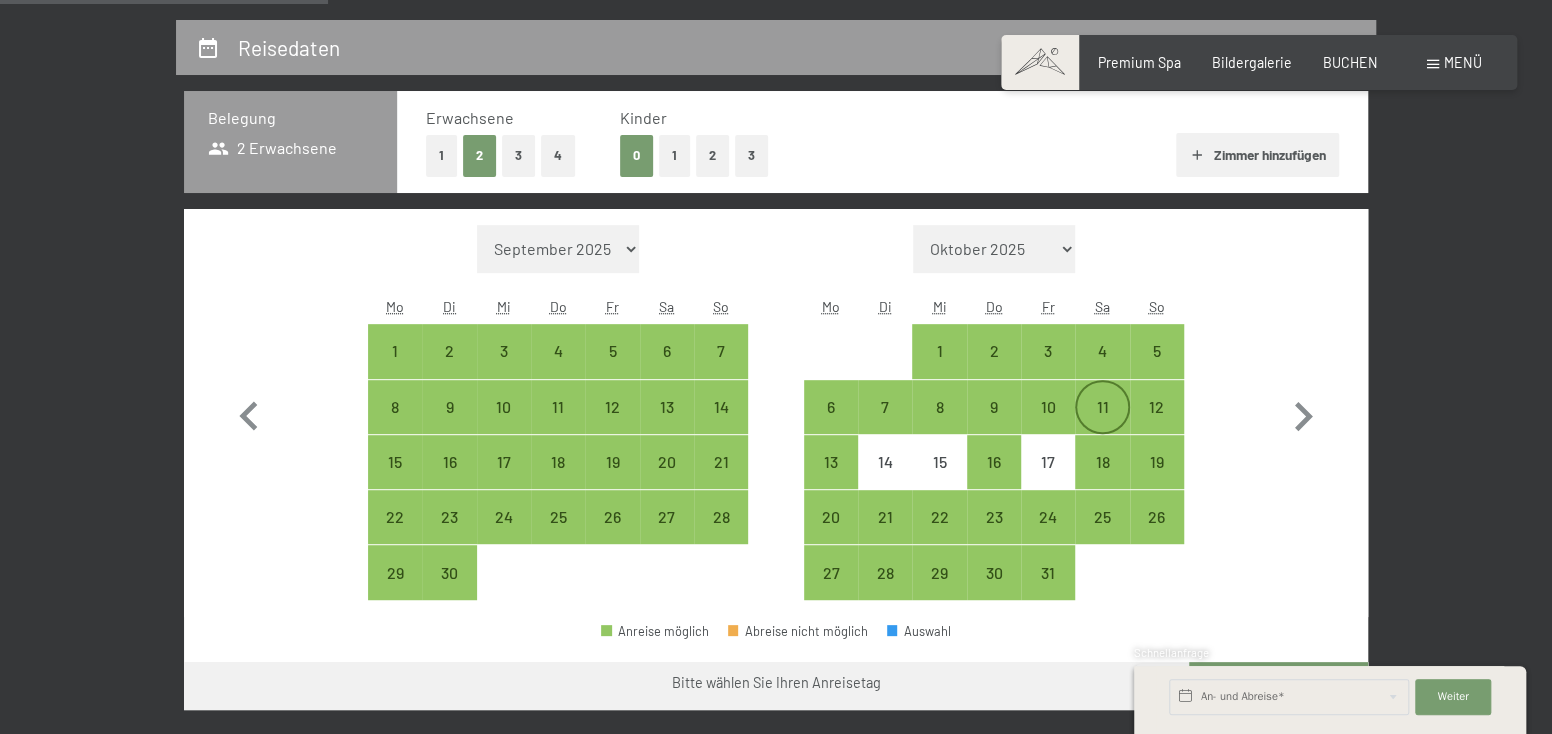 click on "11" at bounding box center [1102, 424] 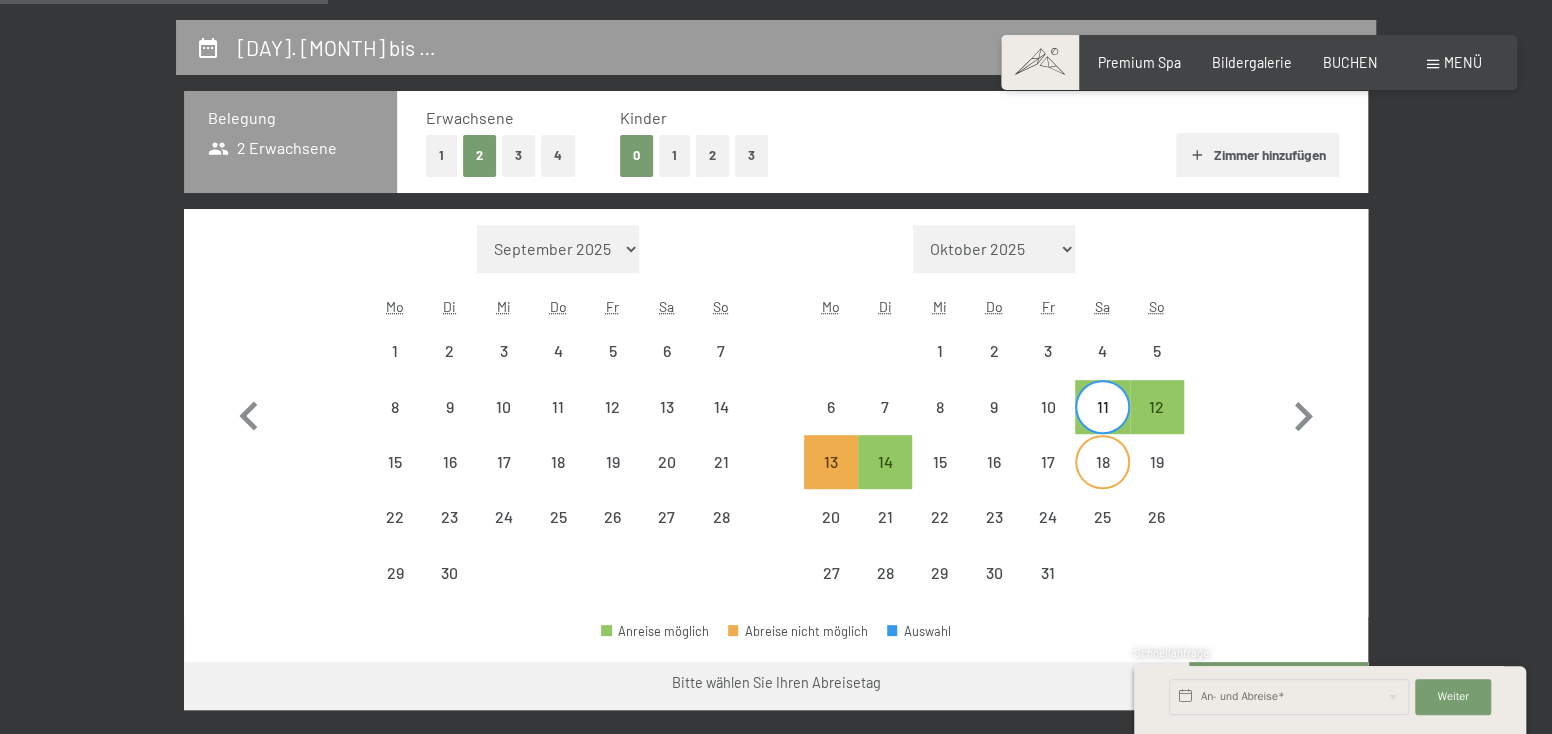 click on "18" at bounding box center (1102, 479) 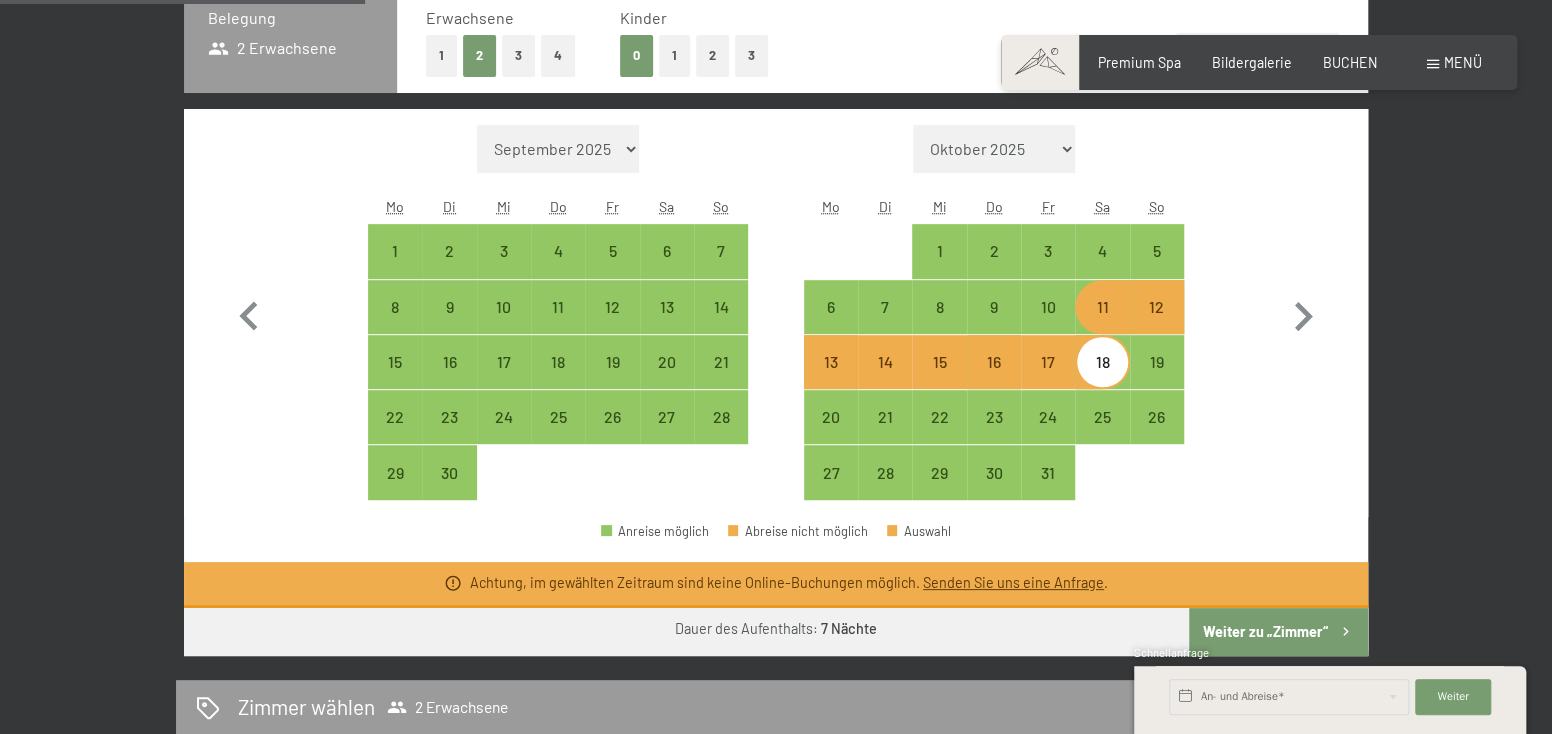 scroll, scrollTop: 500, scrollLeft: 0, axis: vertical 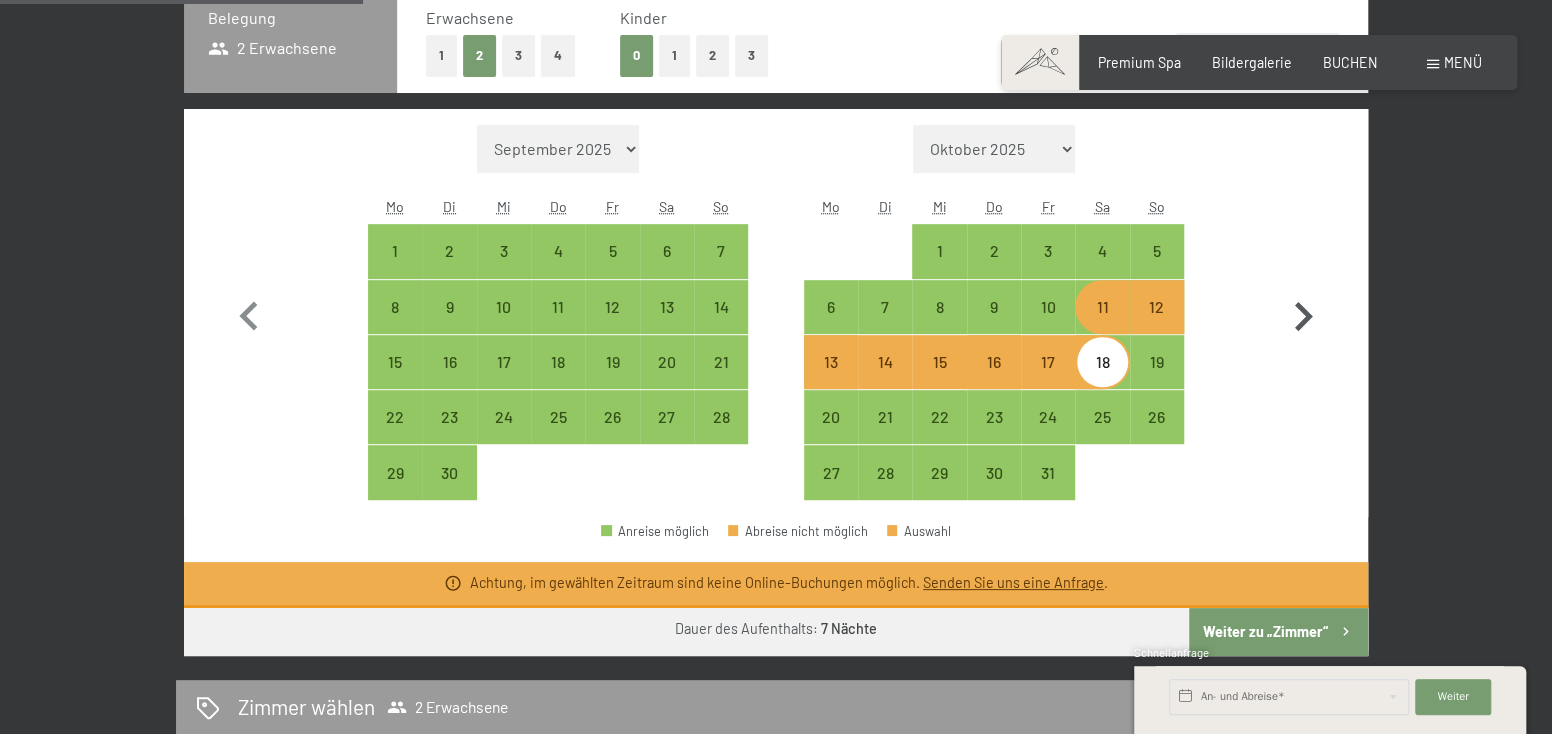 click 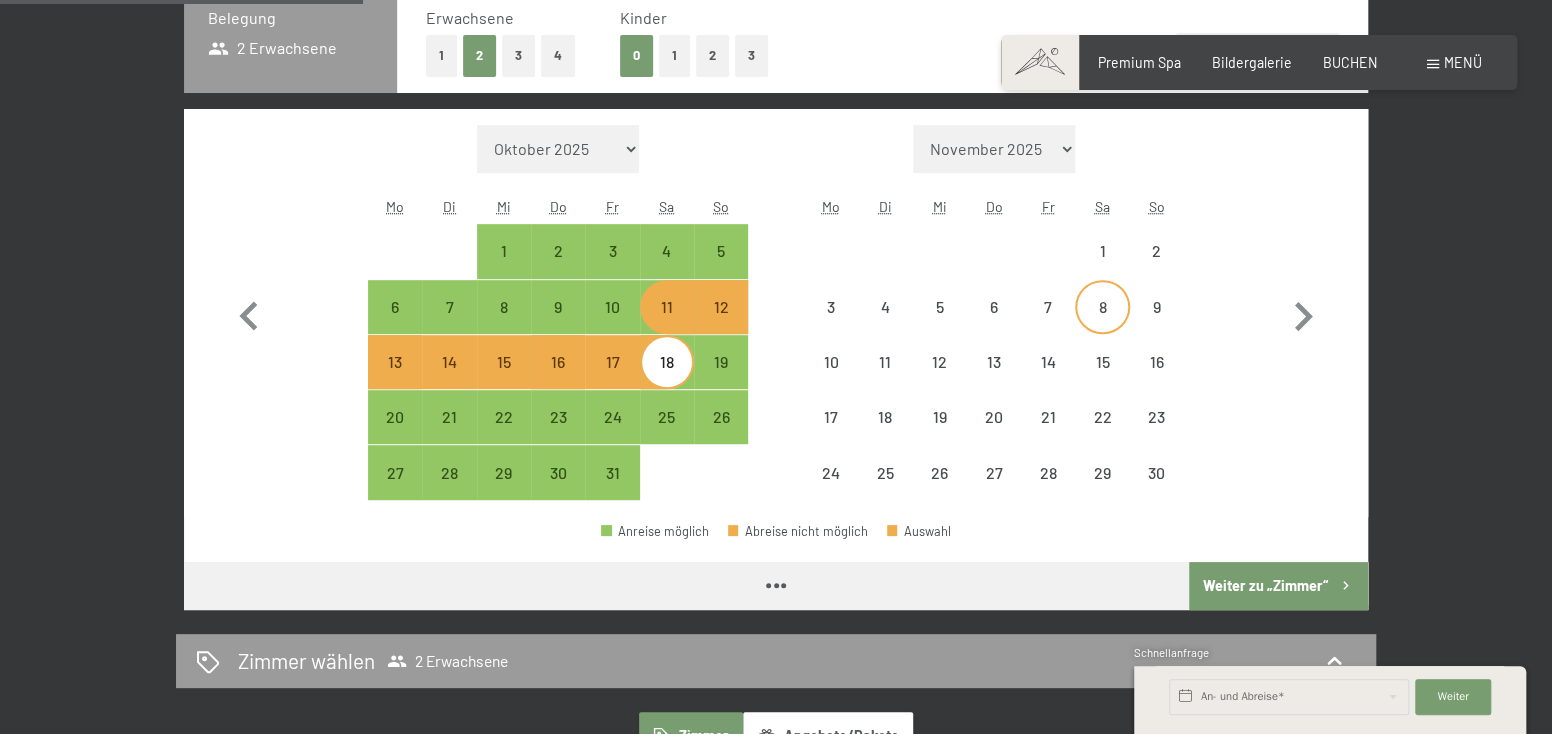 select on "2025-10-01" 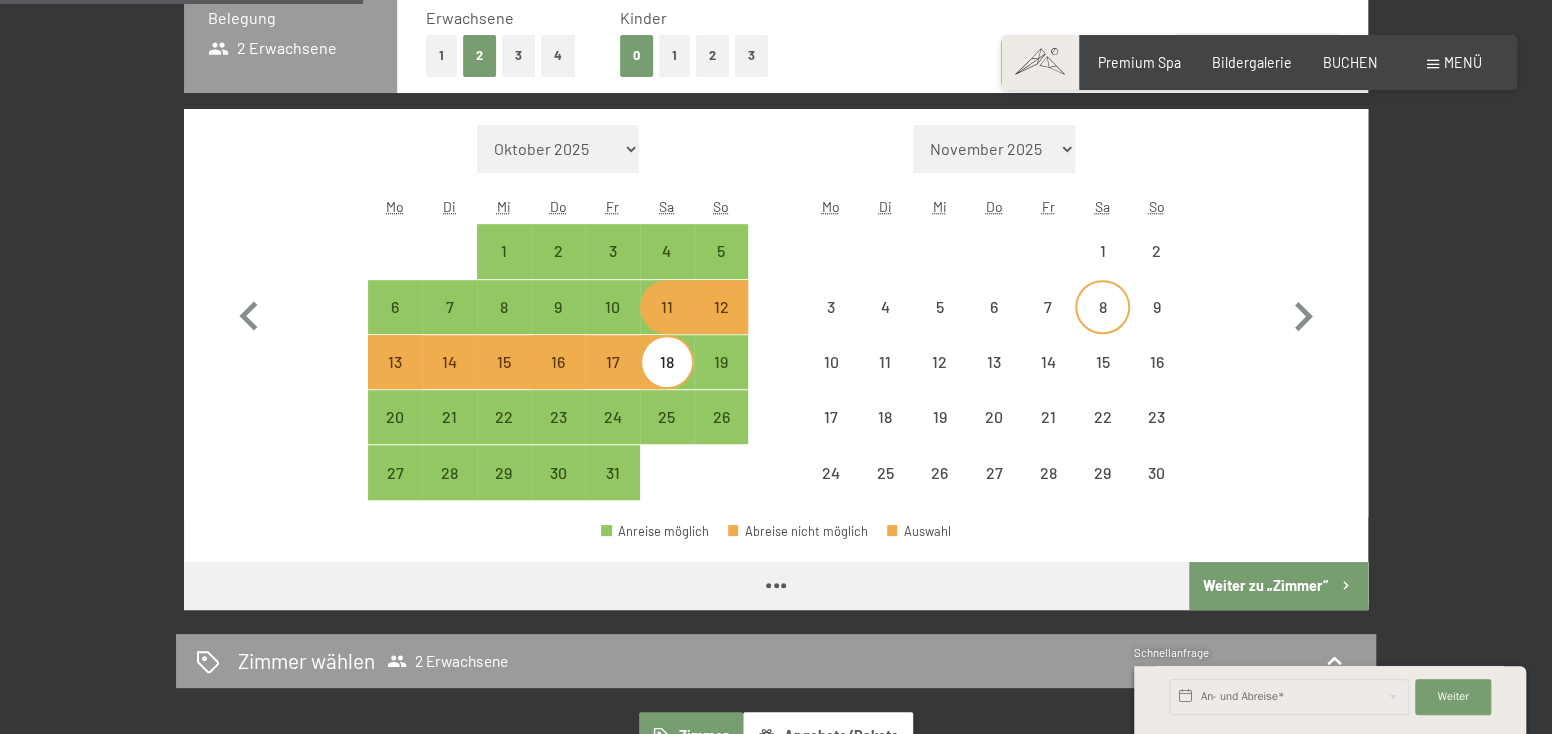 select on "2025-11-01" 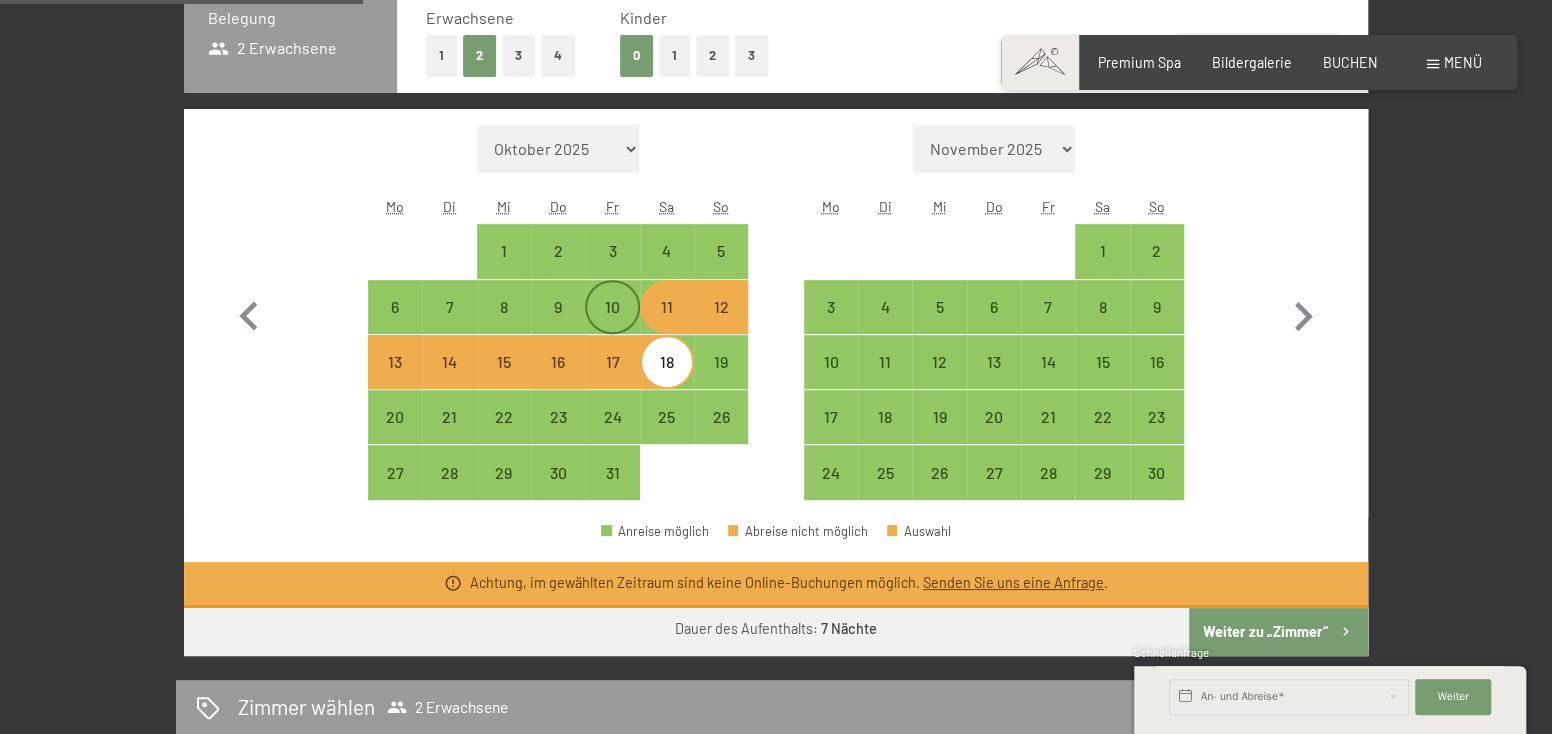 click on "10" at bounding box center [612, 324] 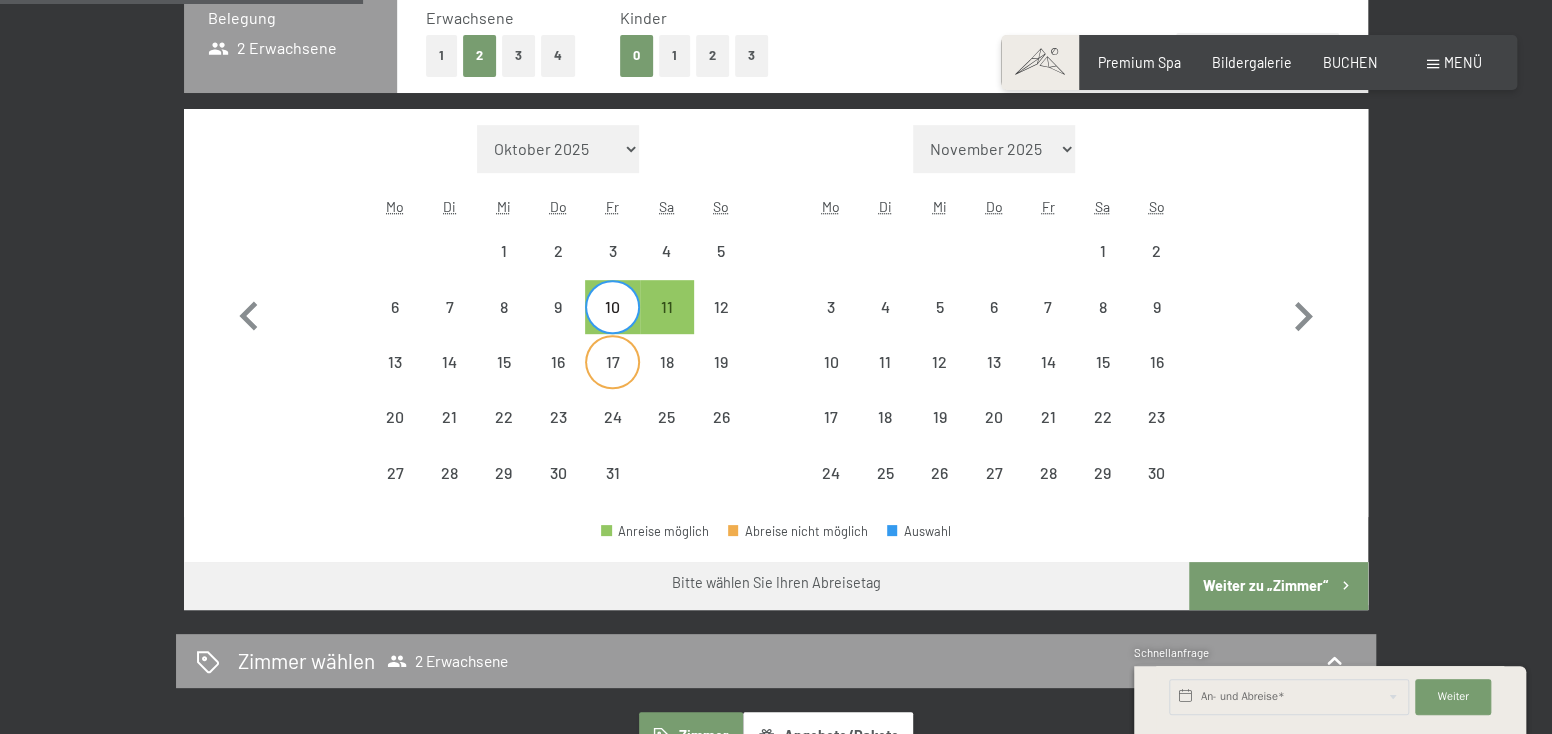 click on "17" at bounding box center [612, 379] 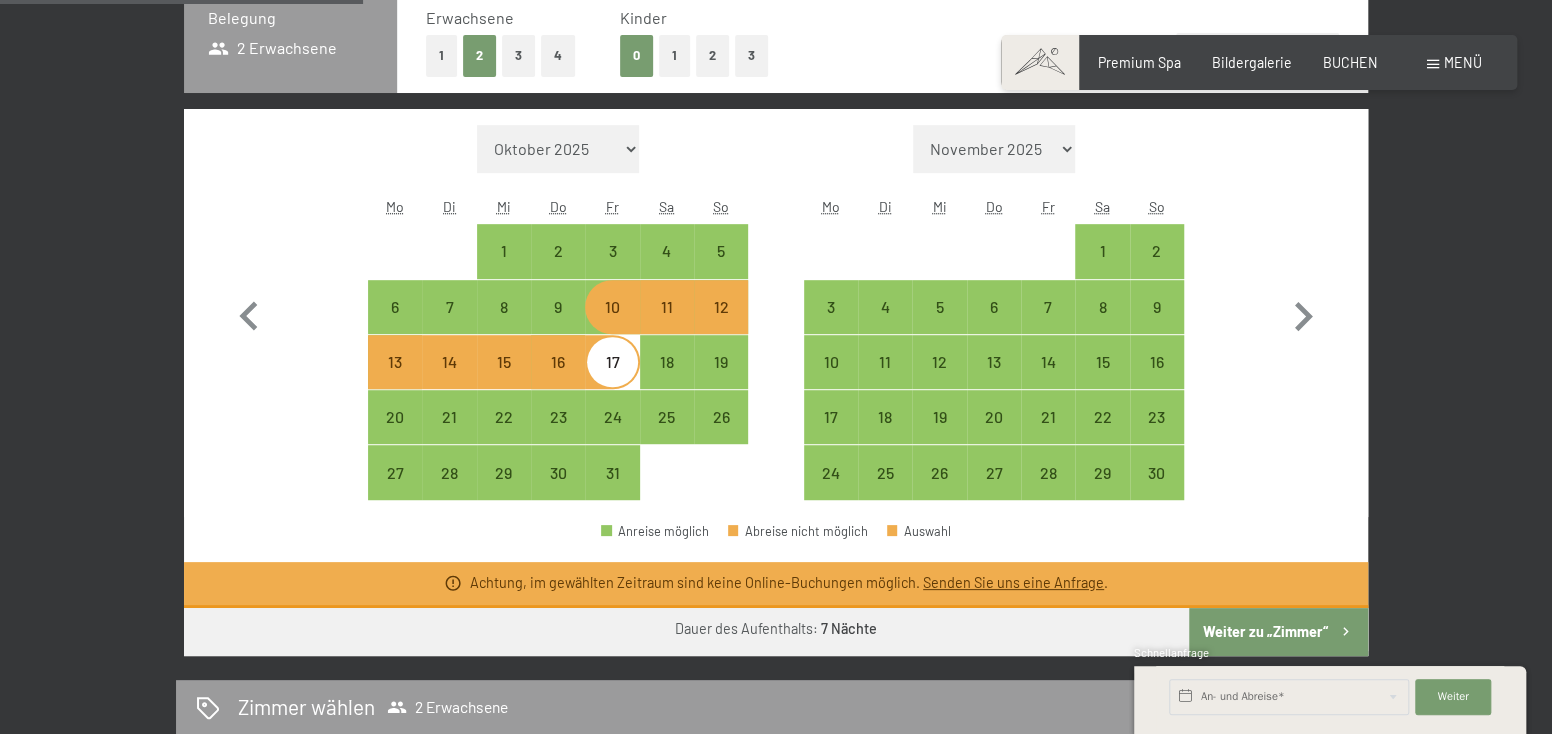 click on "10" at bounding box center (612, 324) 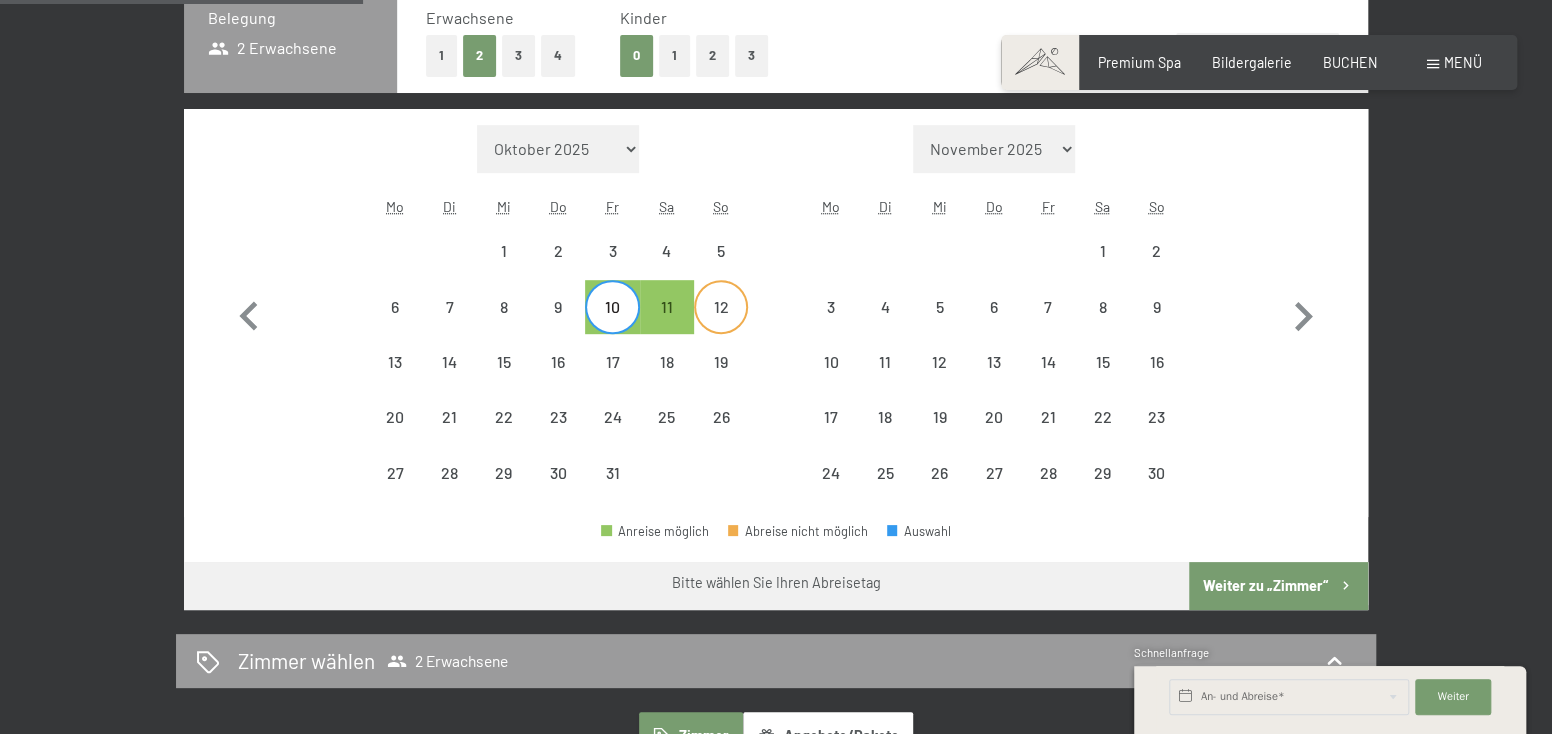 click on "12" at bounding box center (721, 324) 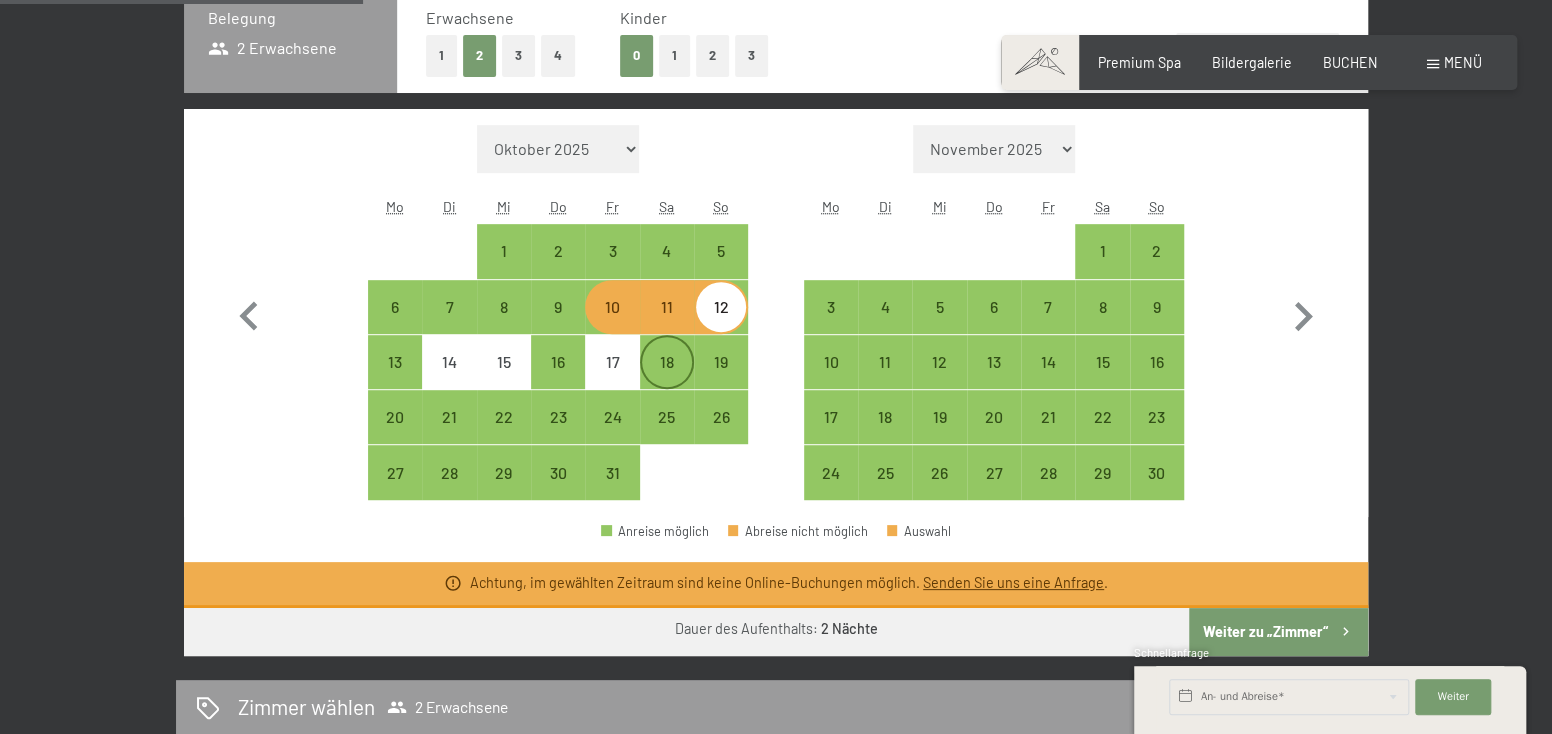 click on "18" at bounding box center (667, 379) 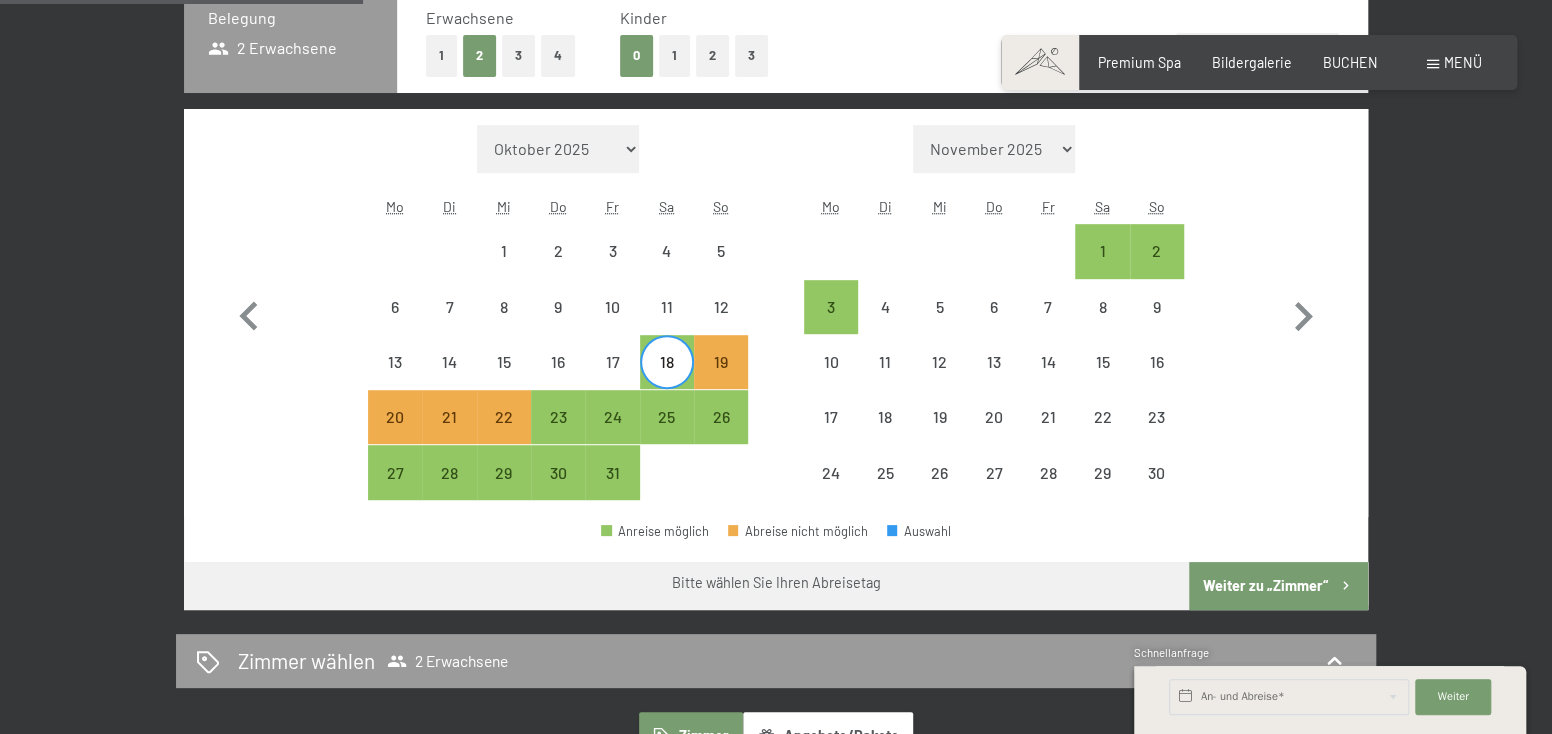 click on "Einwilligung Marketing*" at bounding box center (653, 424) 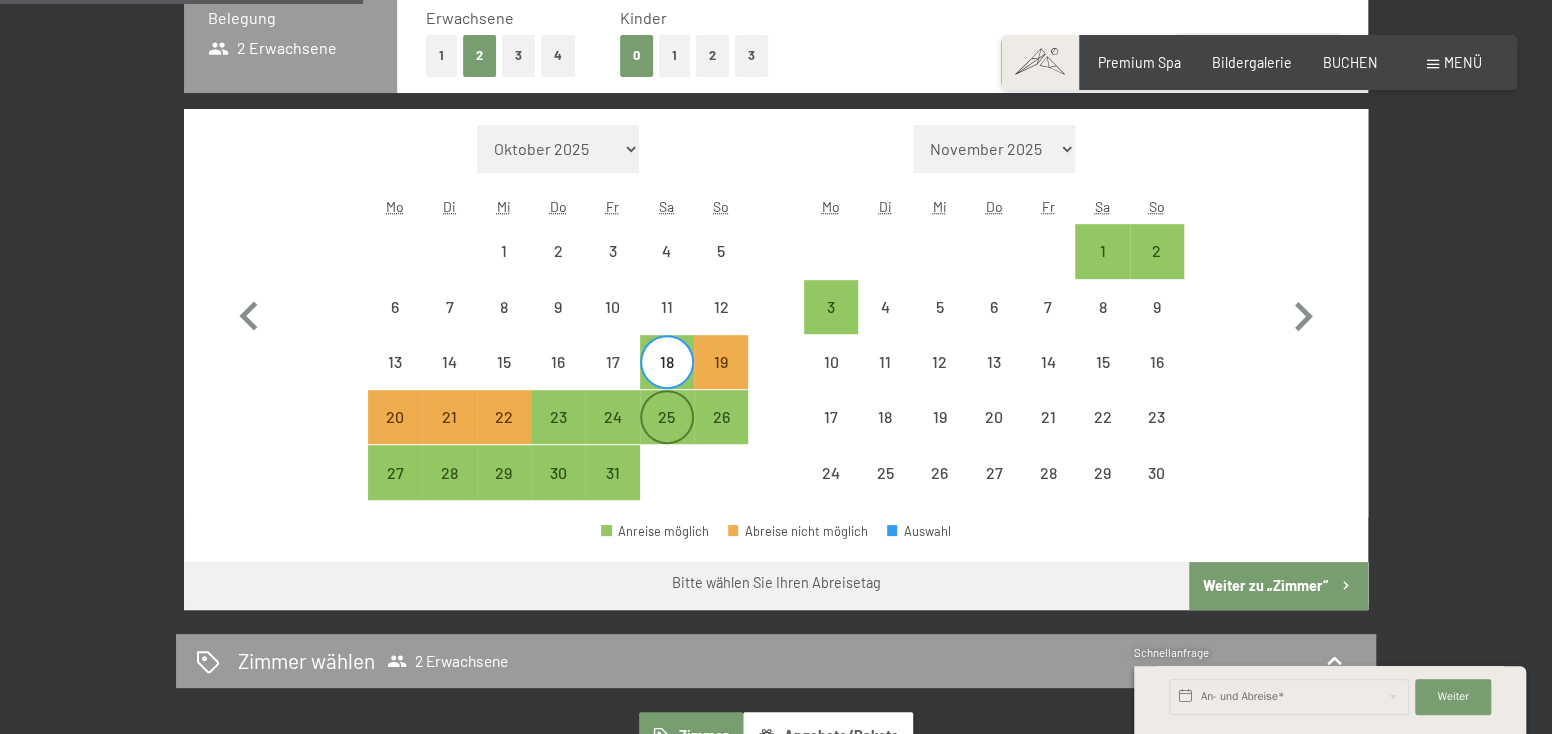 click on "25" at bounding box center (667, 417) 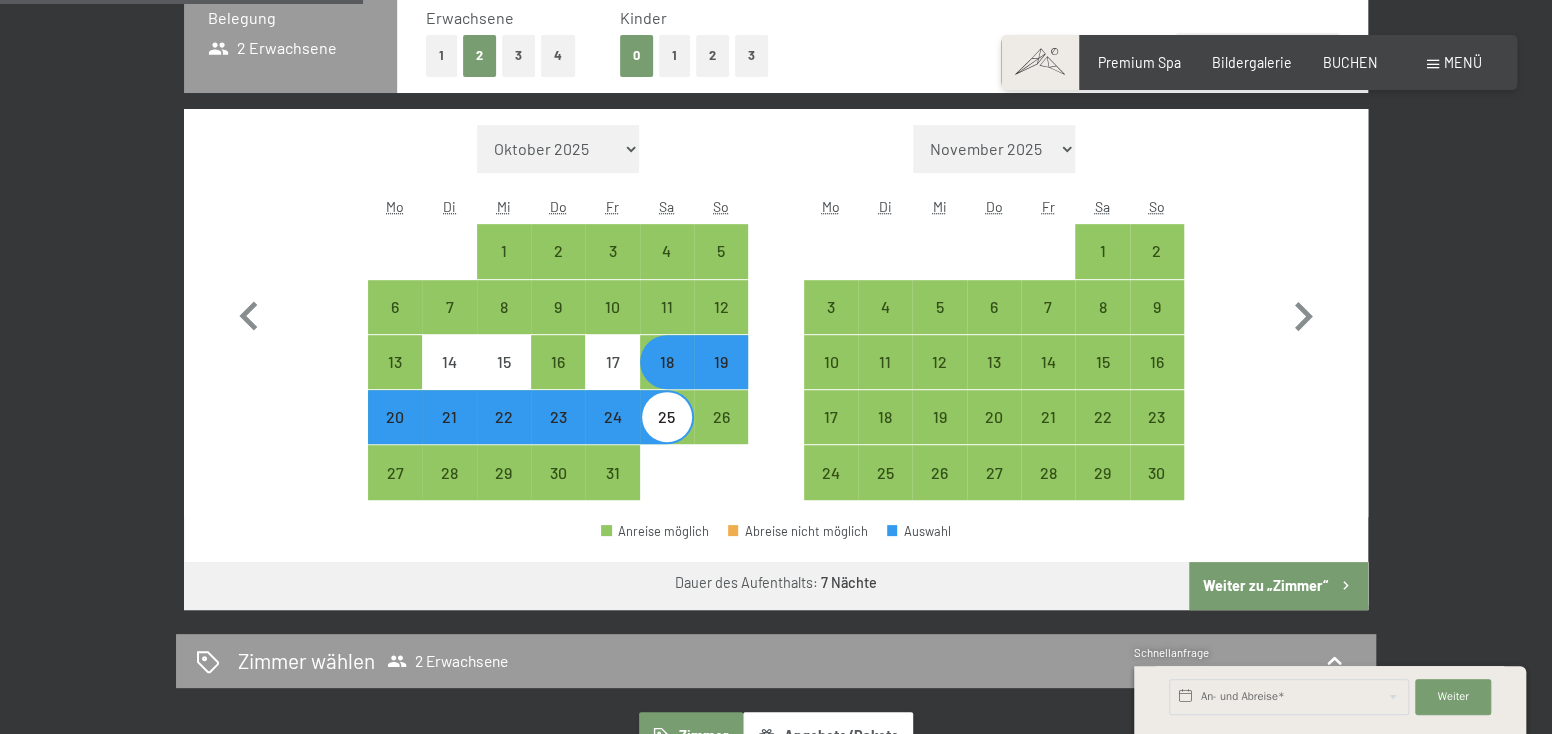 click on "Weiter zu „Zimmer“" at bounding box center (1278, 586) 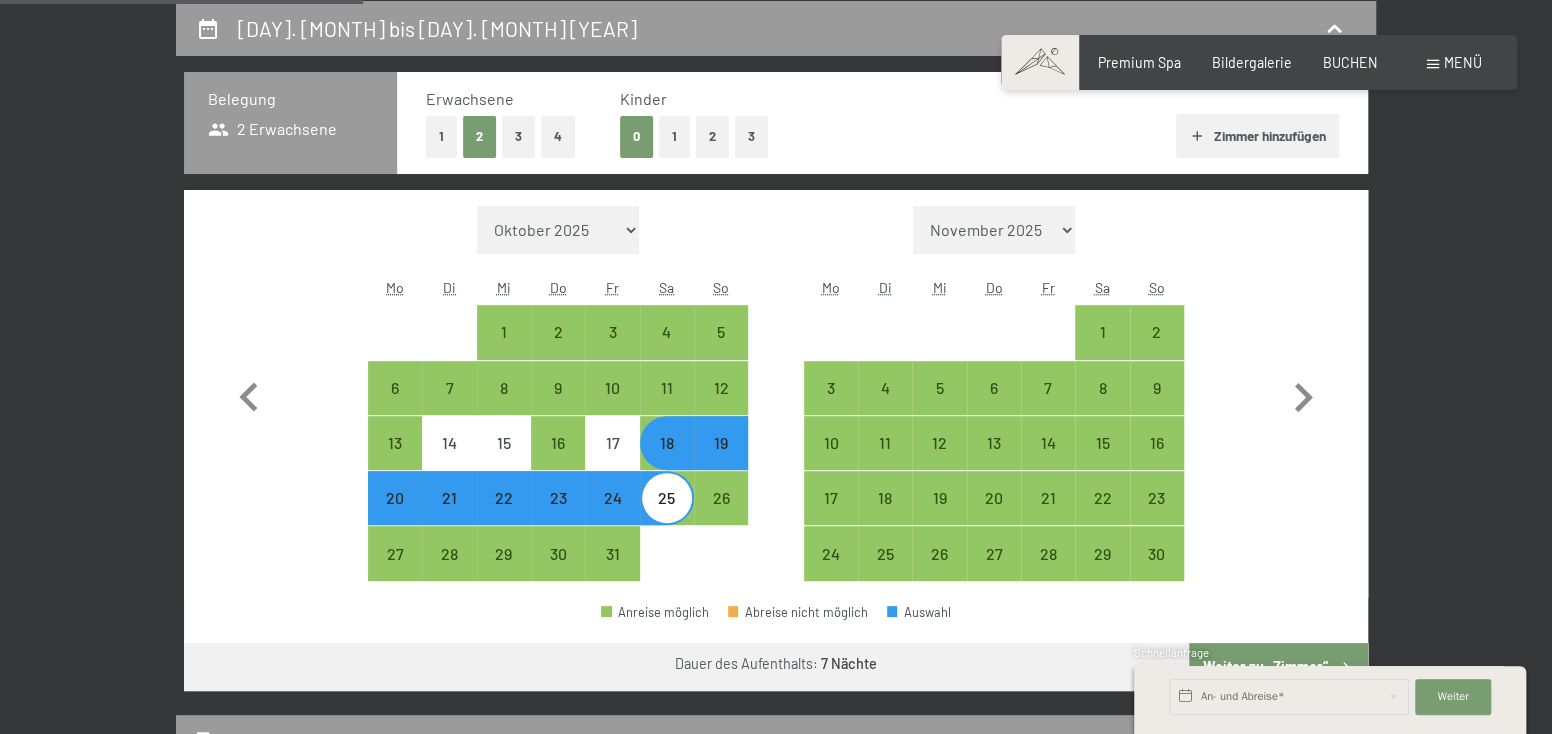 select on "2025-10-01" 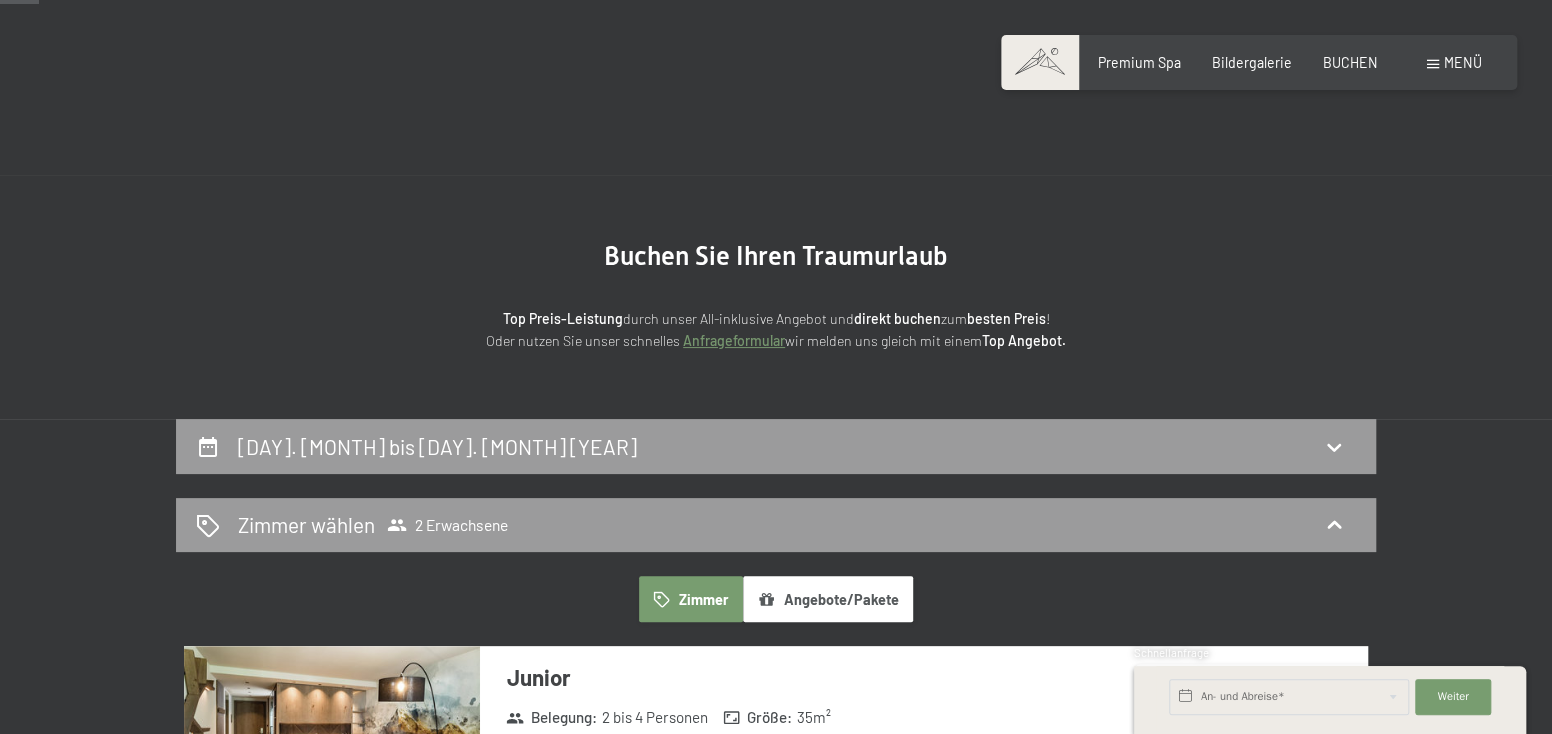 scroll, scrollTop: 0, scrollLeft: 0, axis: both 